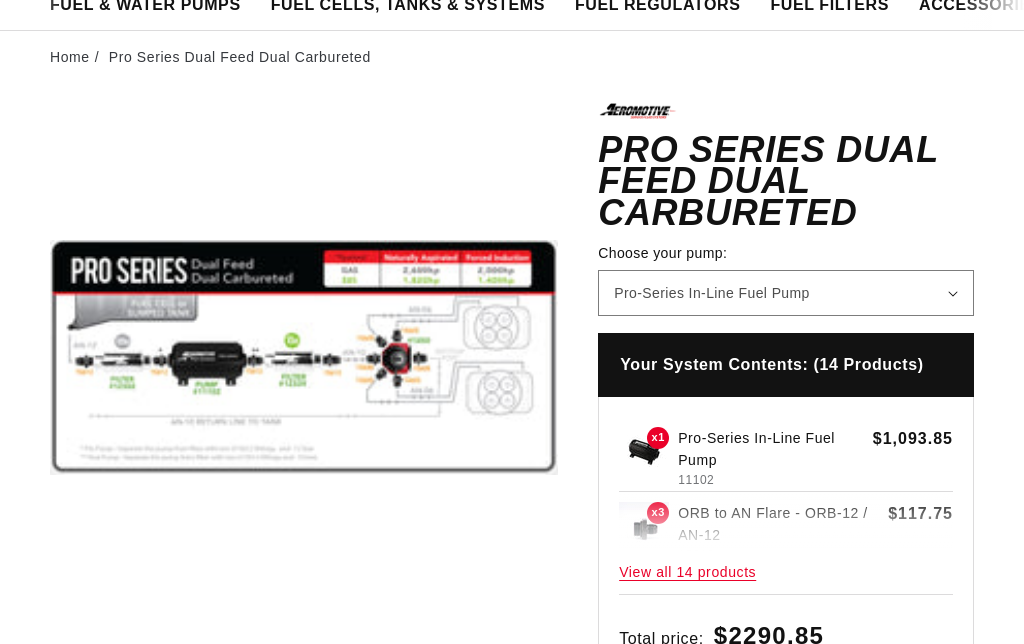 scroll, scrollTop: 175, scrollLeft: 0, axis: vertical 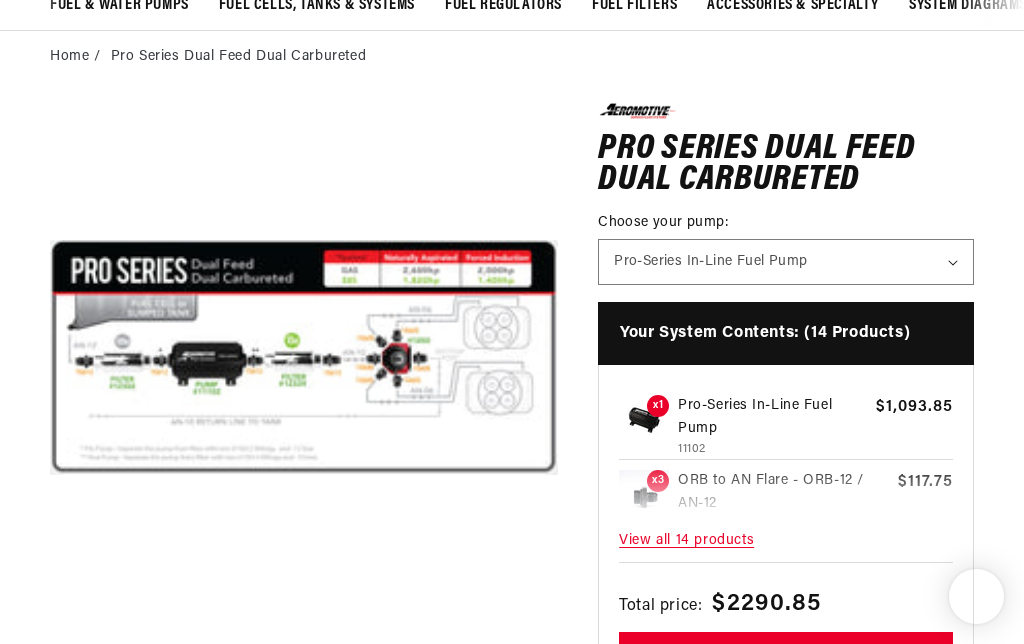 click on "Open media 1 in modal" at bounding box center [50, 611] 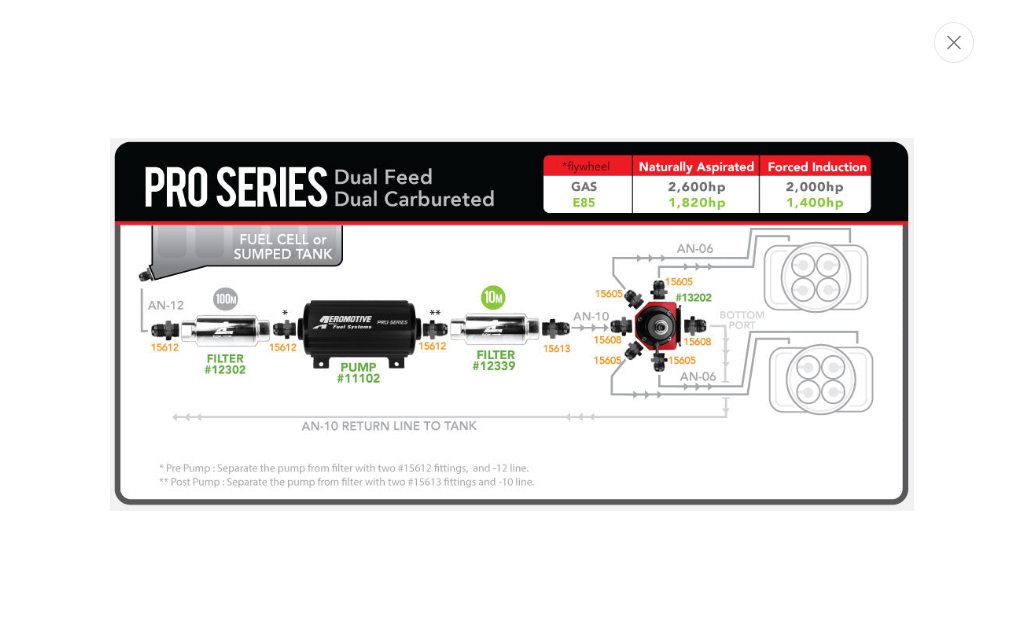 scroll, scrollTop: 0, scrollLeft: 791, axis: horizontal 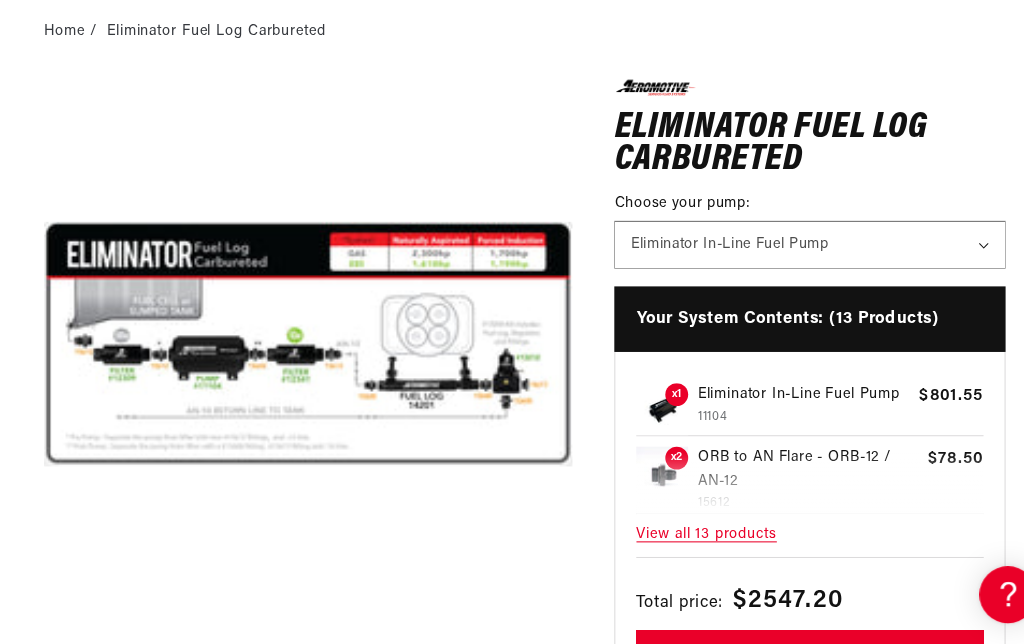 click on "Open media 1 in modal" at bounding box center [50, 609] 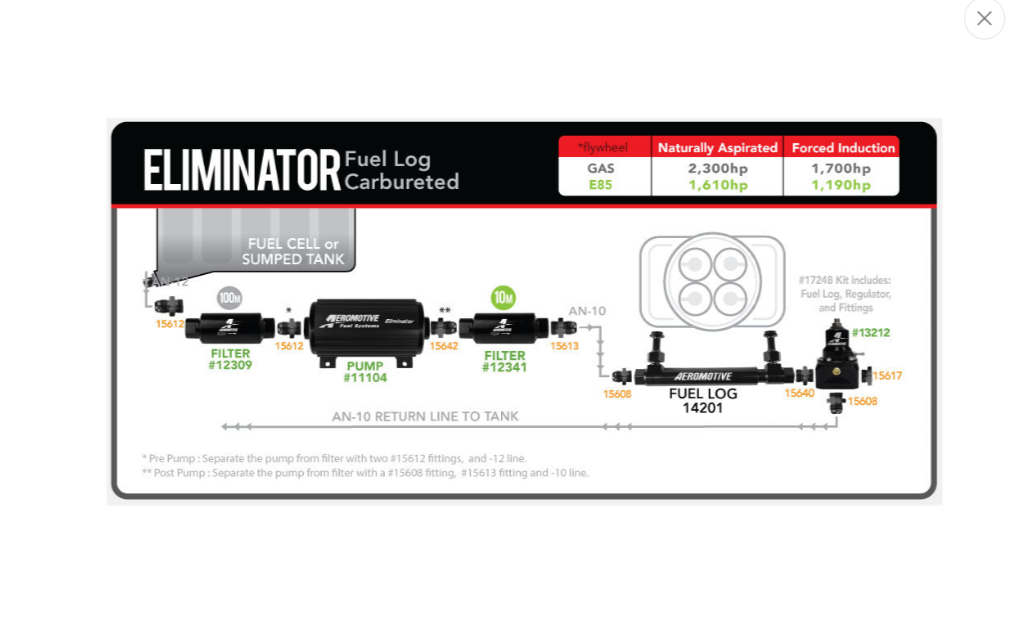 scroll, scrollTop: 0, scrollLeft: 791, axis: horizontal 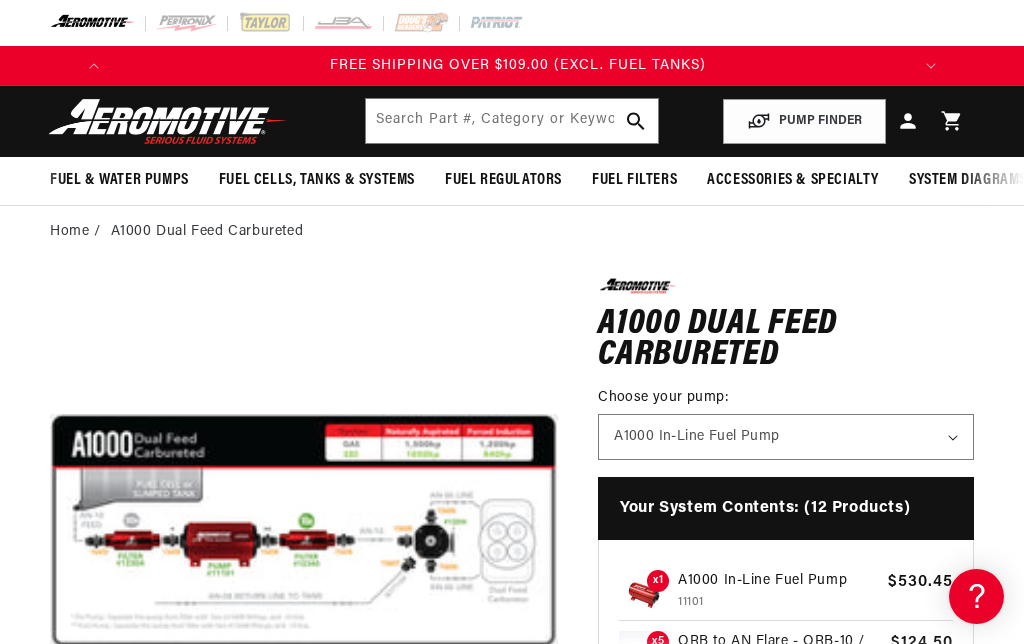 click on "Open media 1 in modal" at bounding box center (50, 785) 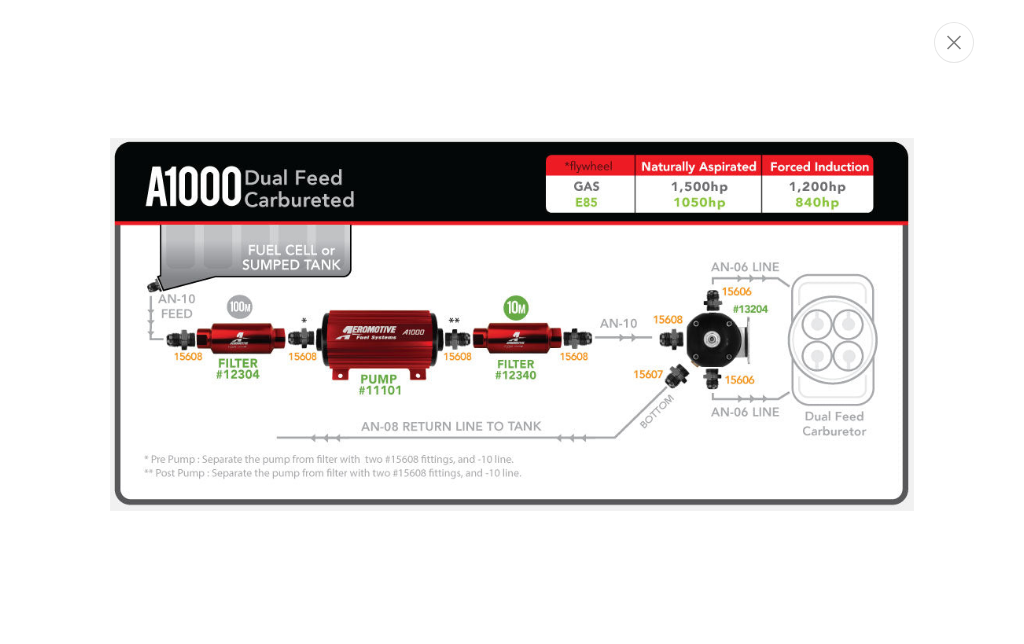 scroll, scrollTop: 0, scrollLeft: 0, axis: both 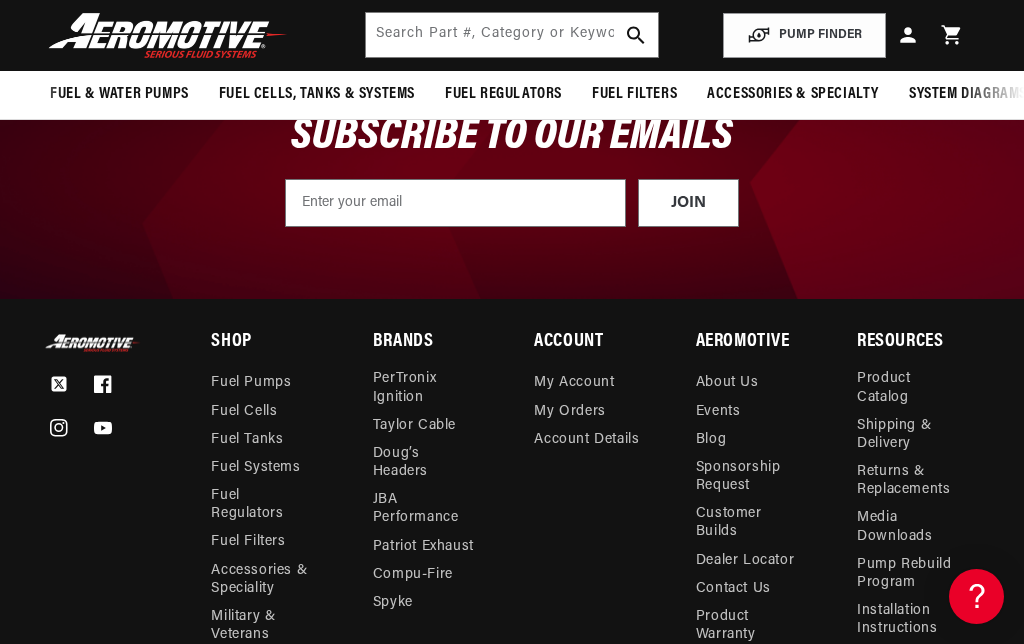 click on "Fuel Systems" at bounding box center [255, 468] 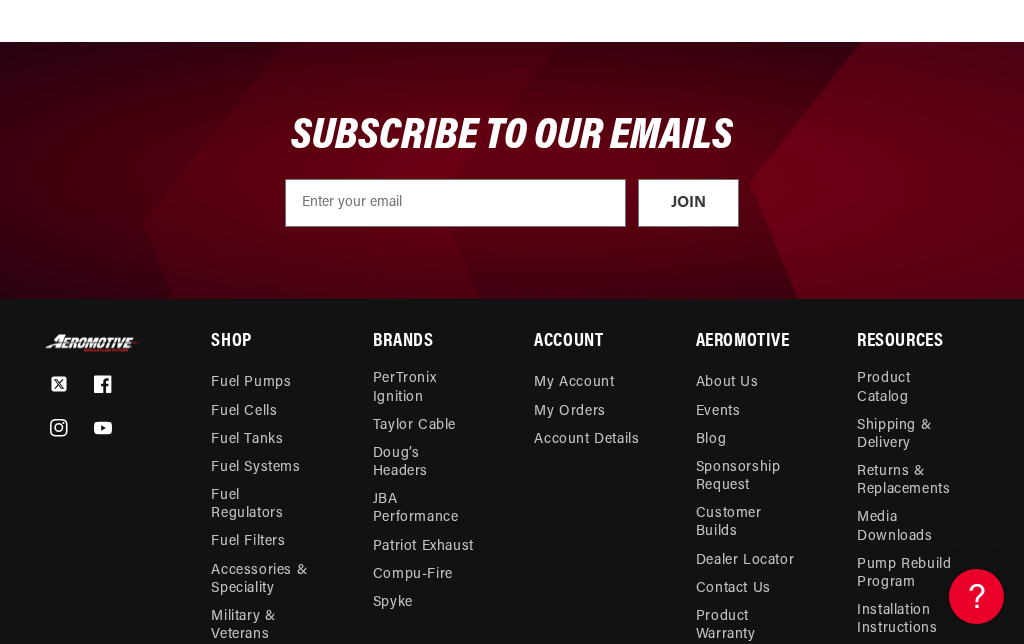 scroll, scrollTop: 5559, scrollLeft: 0, axis: vertical 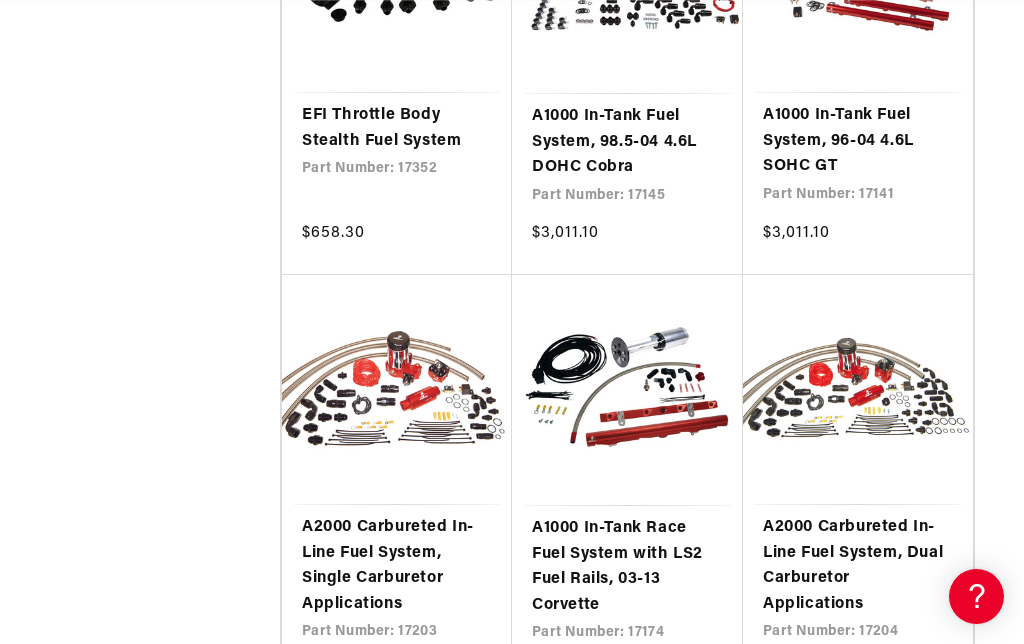 click on "A2000 Carbureted In-Line Fuel System, Dual Carburetor Applications" at bounding box center (858, 566) 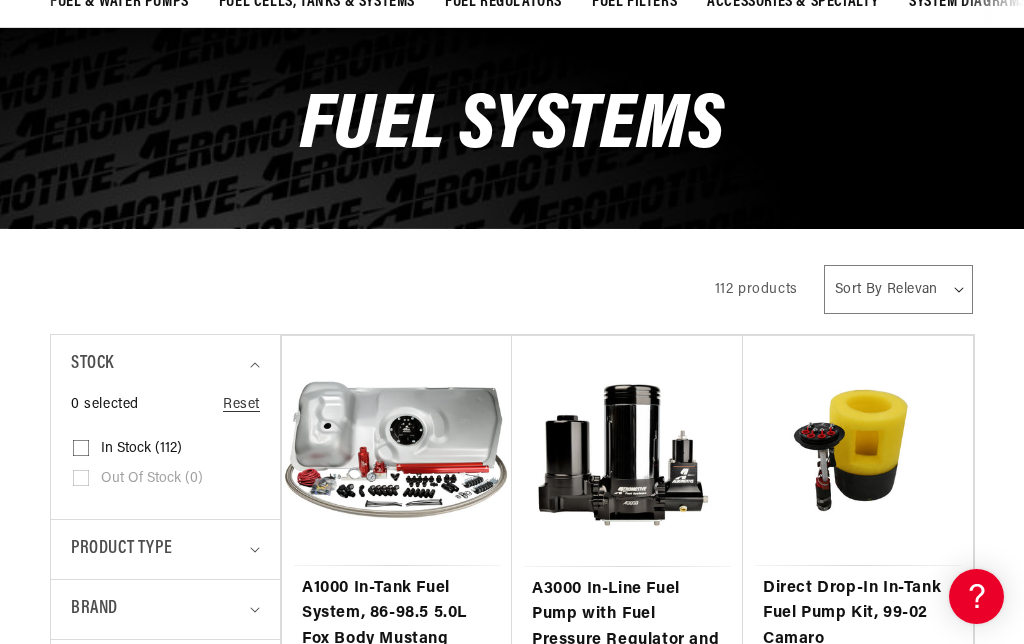 scroll, scrollTop: 206, scrollLeft: 0, axis: vertical 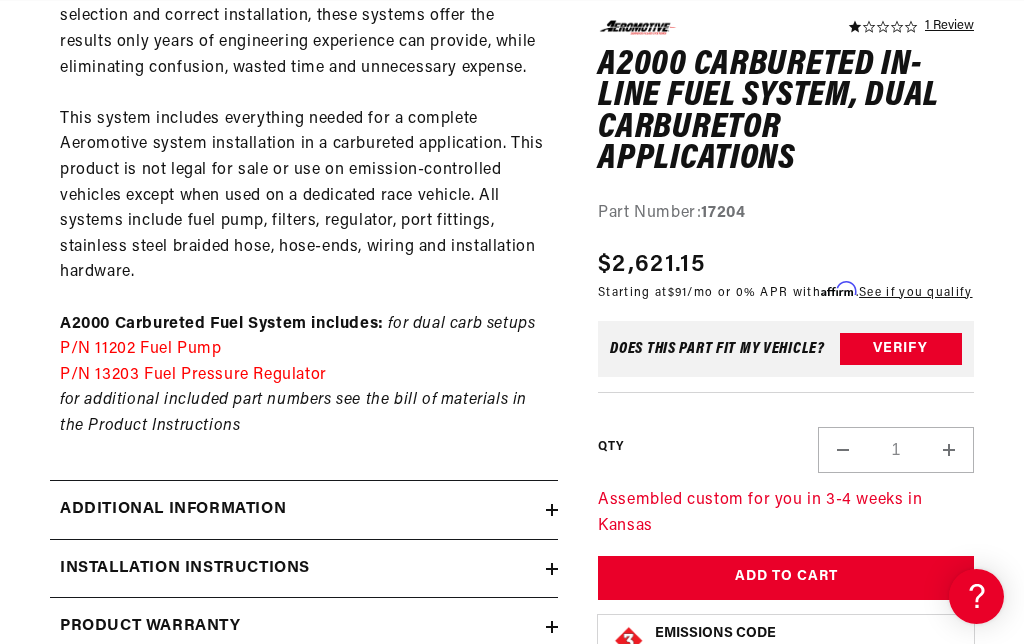 click on "Additional information" at bounding box center [298, 510] 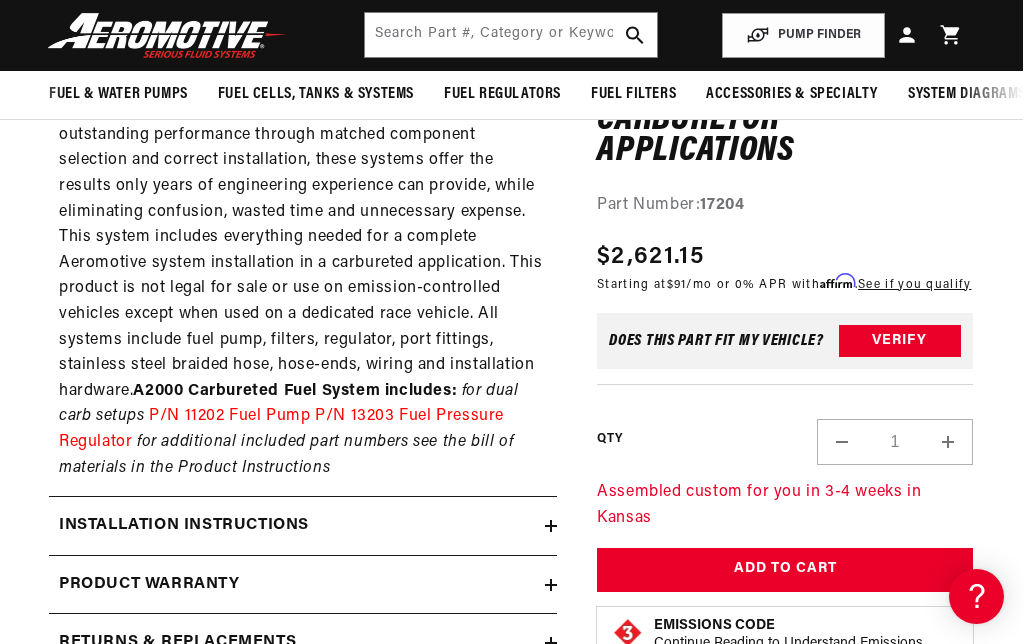 scroll, scrollTop: 1374, scrollLeft: 1, axis: both 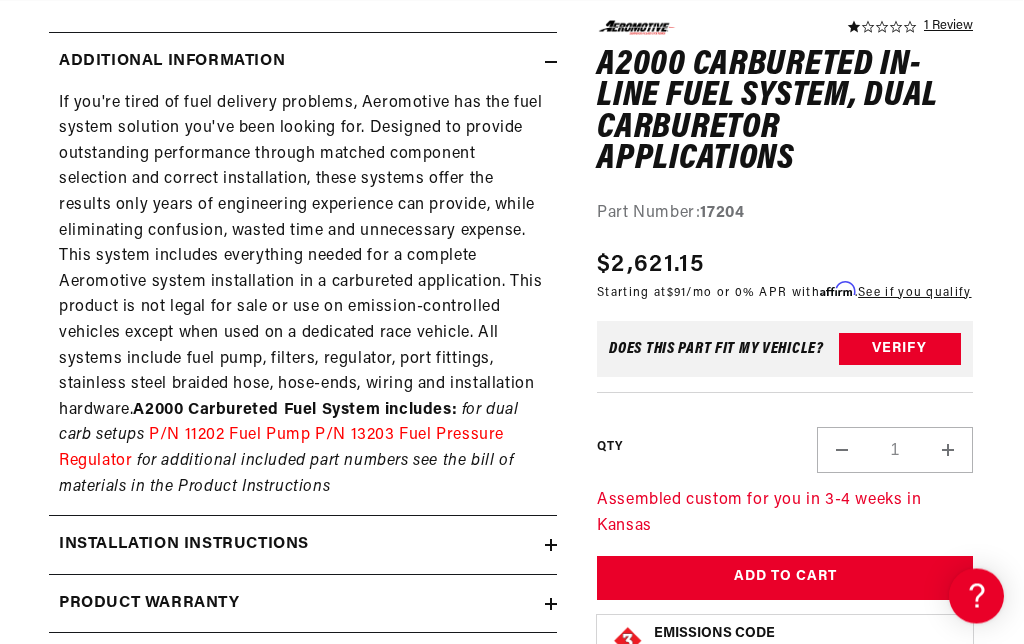 click on "Installation Instructions" at bounding box center (303, 546) 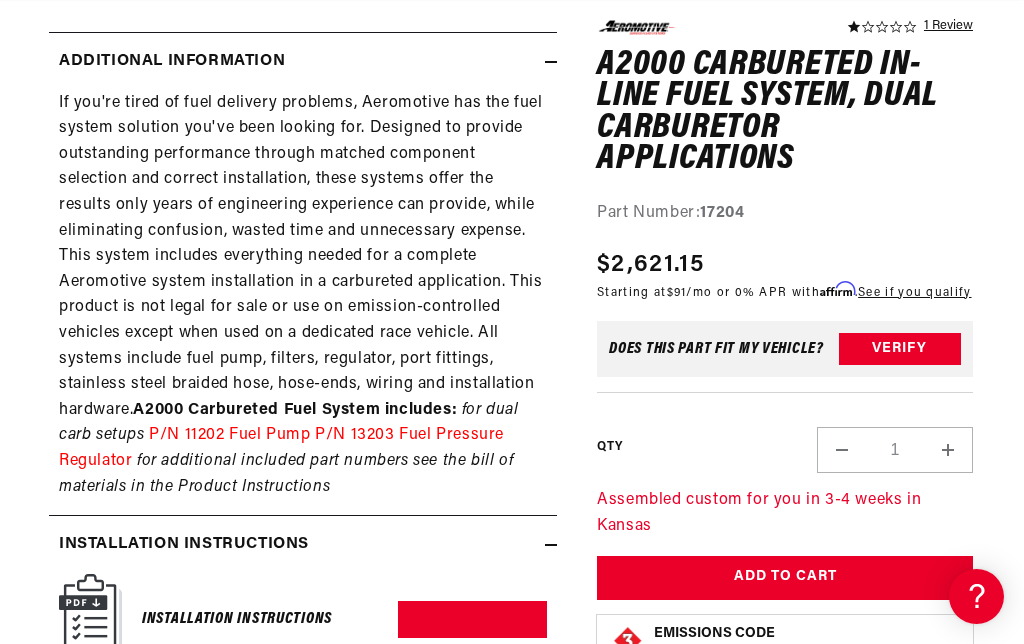 click on "Download PDF" at bounding box center [472, 619] 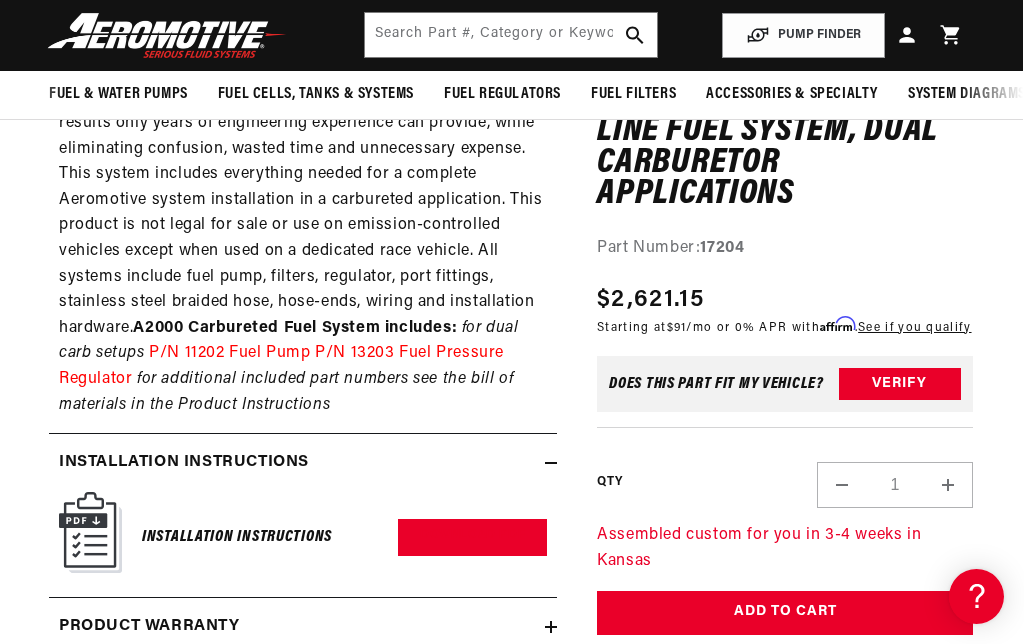 scroll, scrollTop: 0, scrollLeft: 0, axis: both 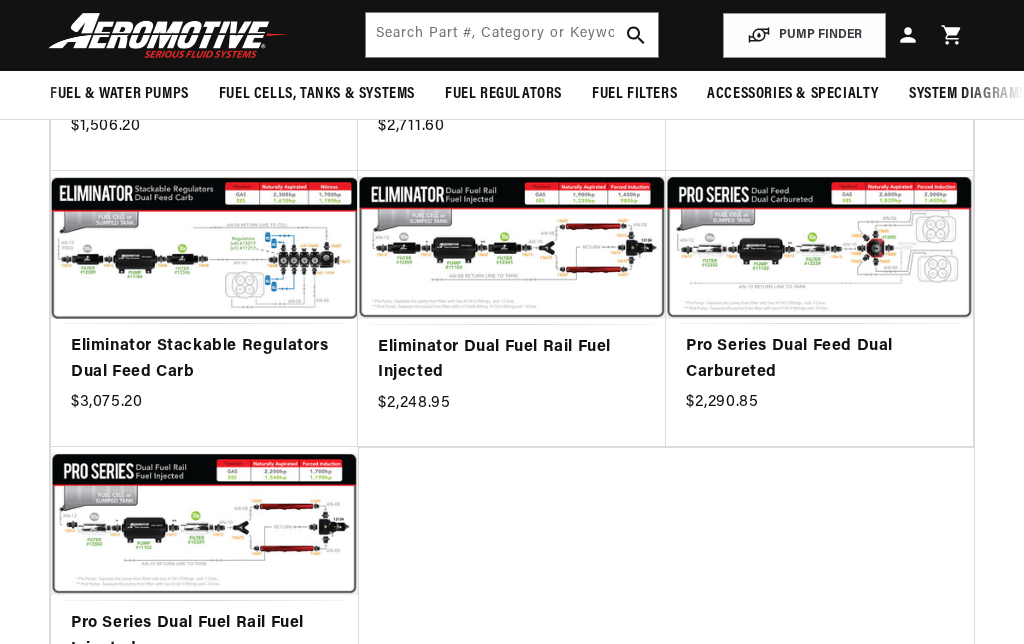 click on "Pro Series Dual Feed Dual Carbureted" at bounding box center [819, 359] 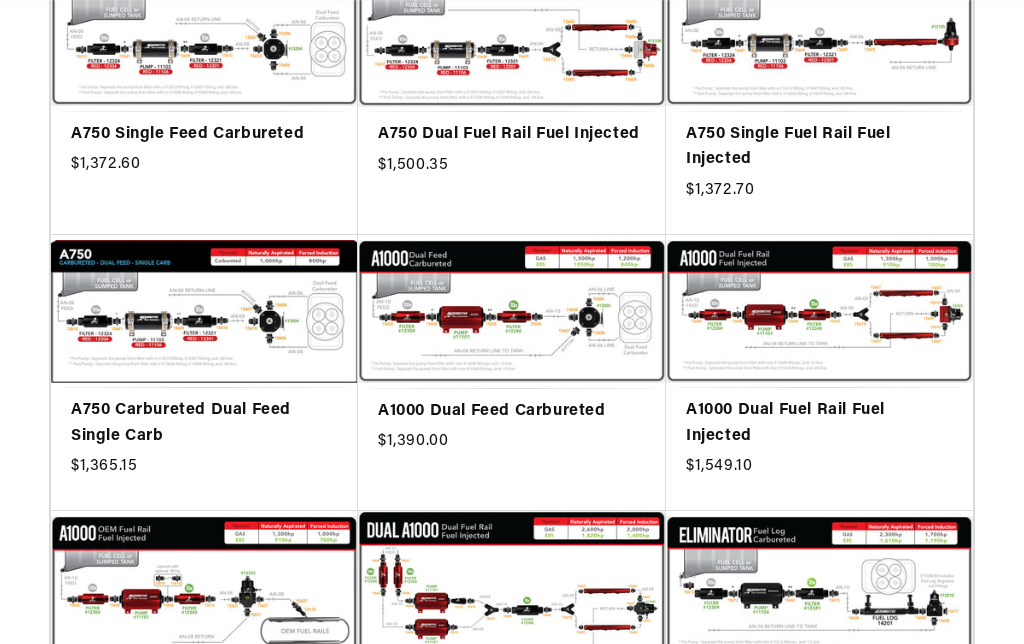 scroll, scrollTop: 524, scrollLeft: 0, axis: vertical 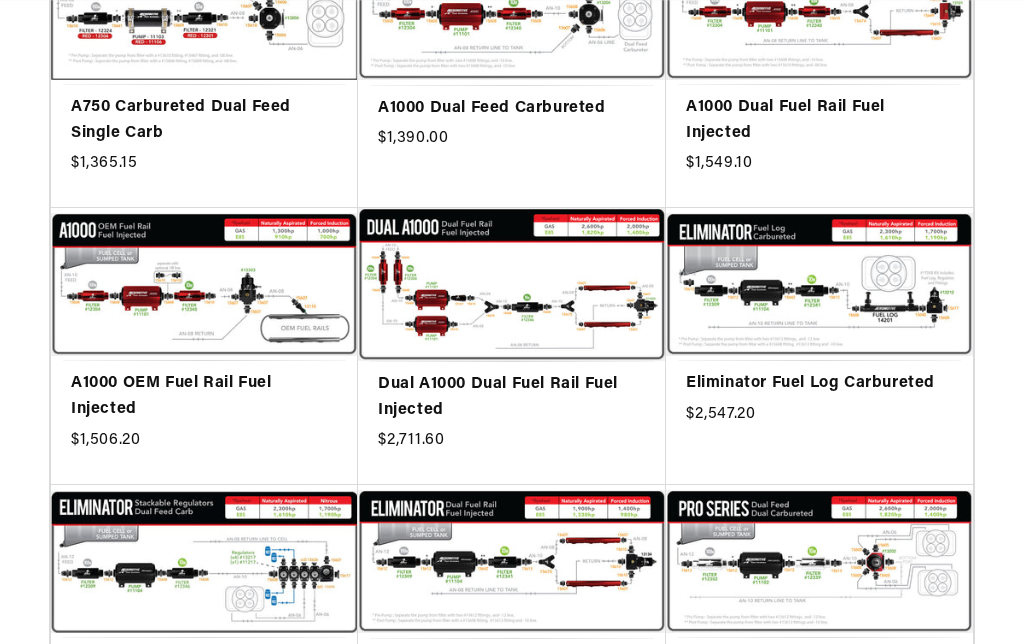 click on "Eliminator Fuel Log Carbureted" at bounding box center (819, 384) 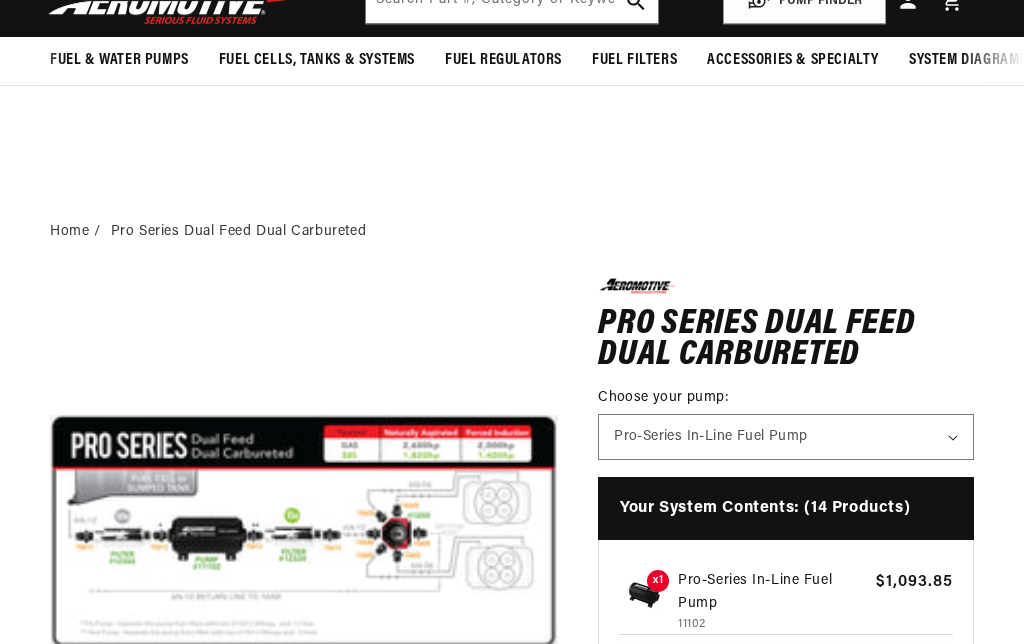 scroll, scrollTop: 338, scrollLeft: 0, axis: vertical 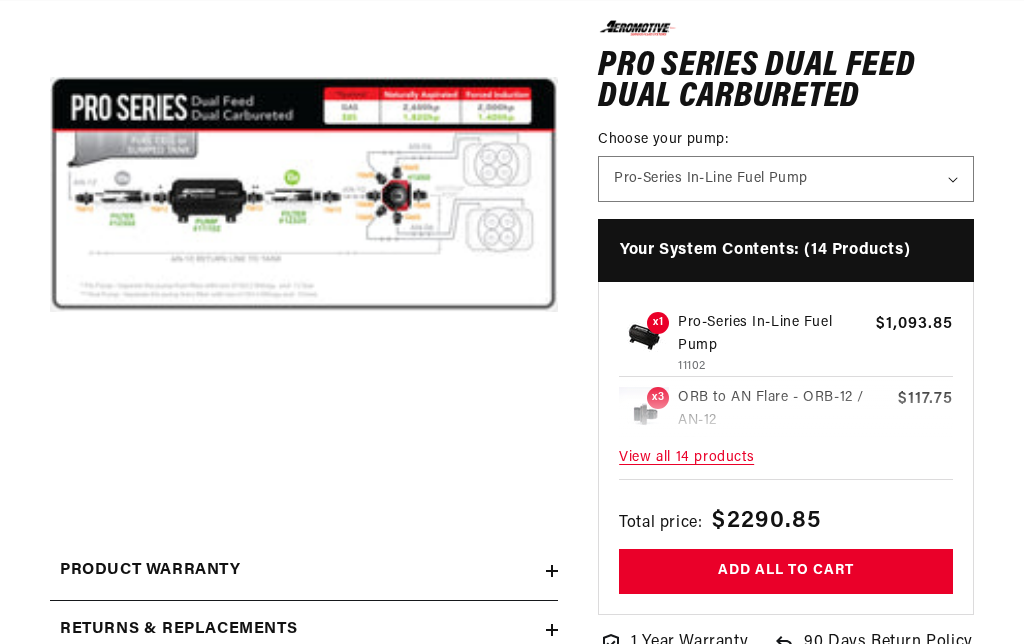 click on "Open media 1 in modal" at bounding box center [50, 448] 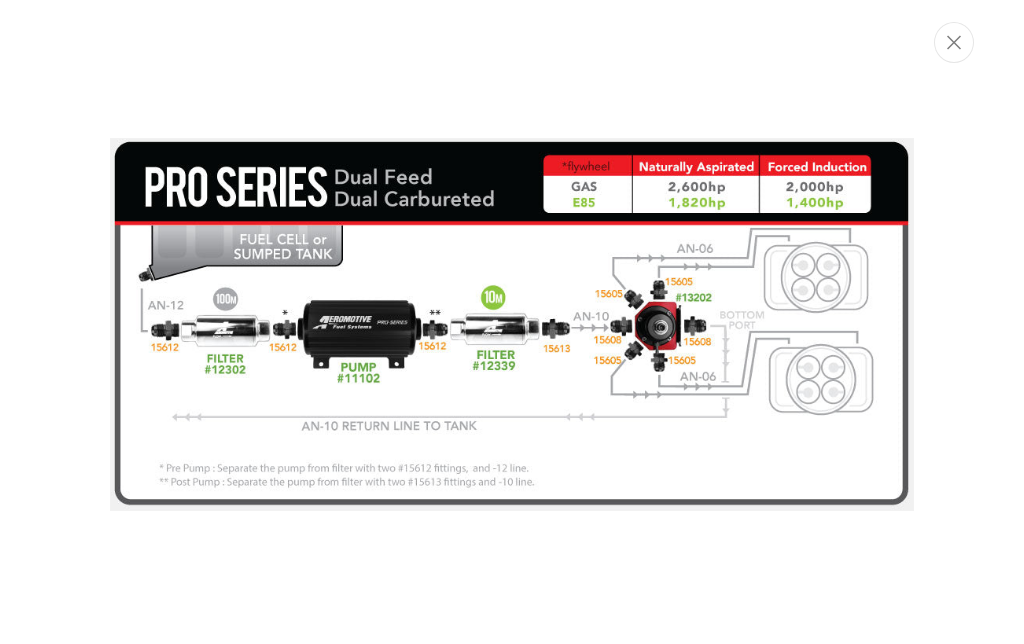scroll, scrollTop: 341, scrollLeft: 0, axis: vertical 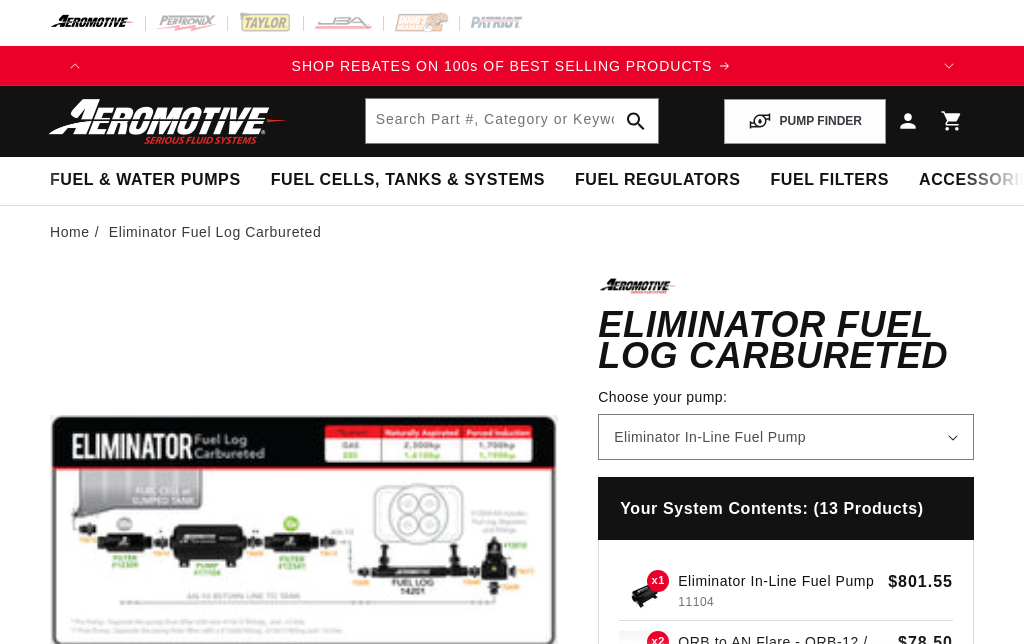 click on "View all 13 products" at bounding box center (786, 716) 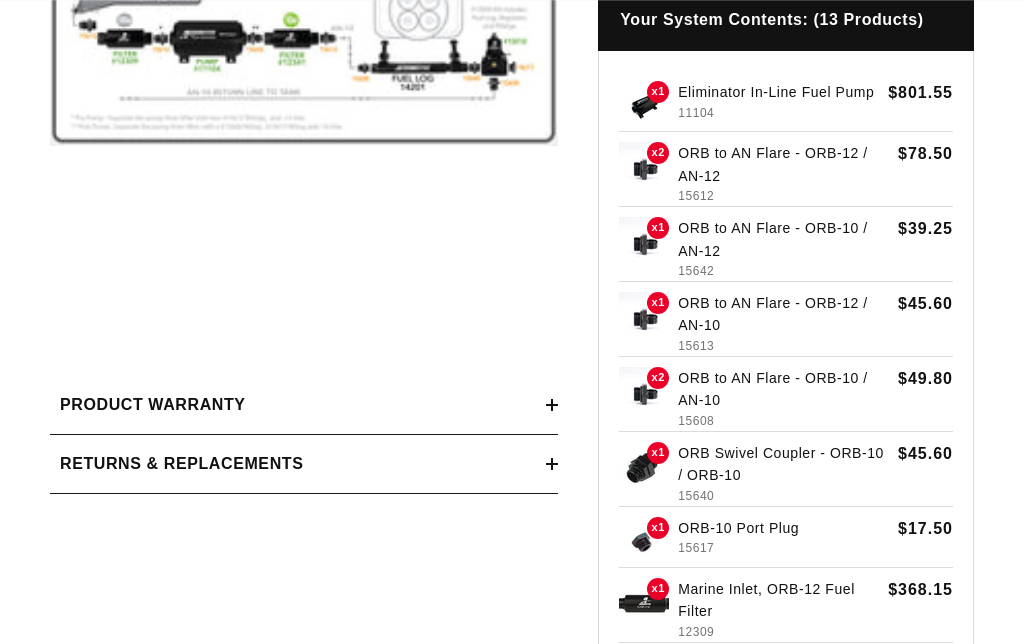 scroll, scrollTop: 526, scrollLeft: 0, axis: vertical 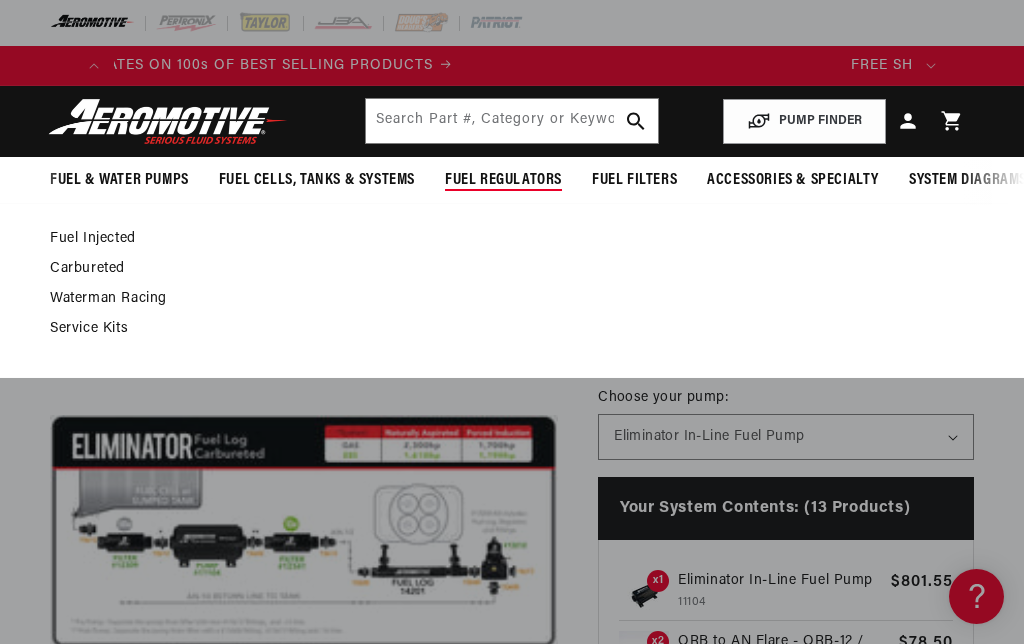 click on "Carbureted" at bounding box center (502, 269) 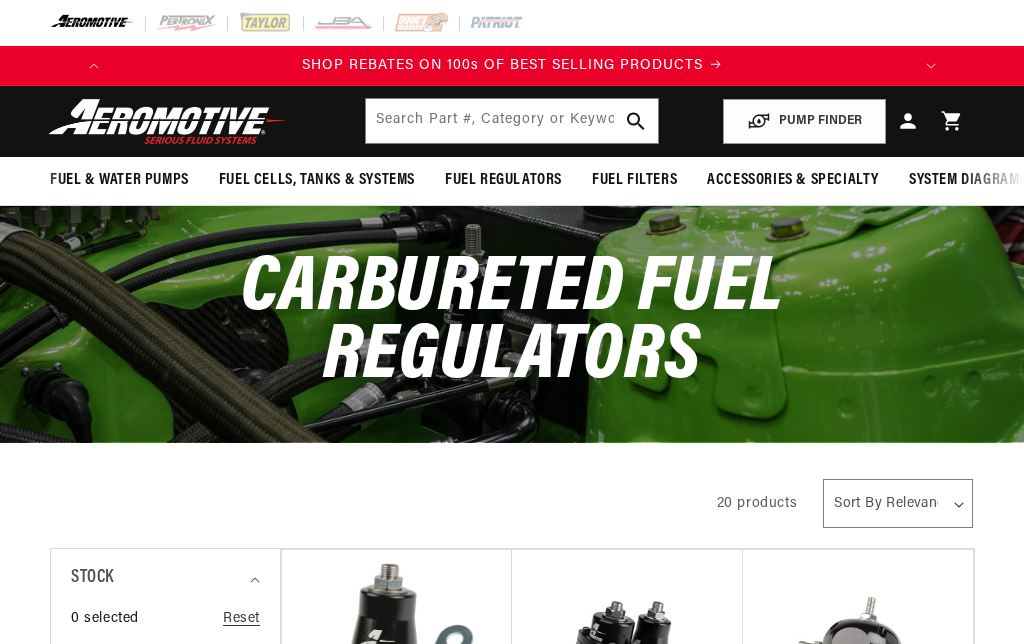 scroll, scrollTop: 0, scrollLeft: 0, axis: both 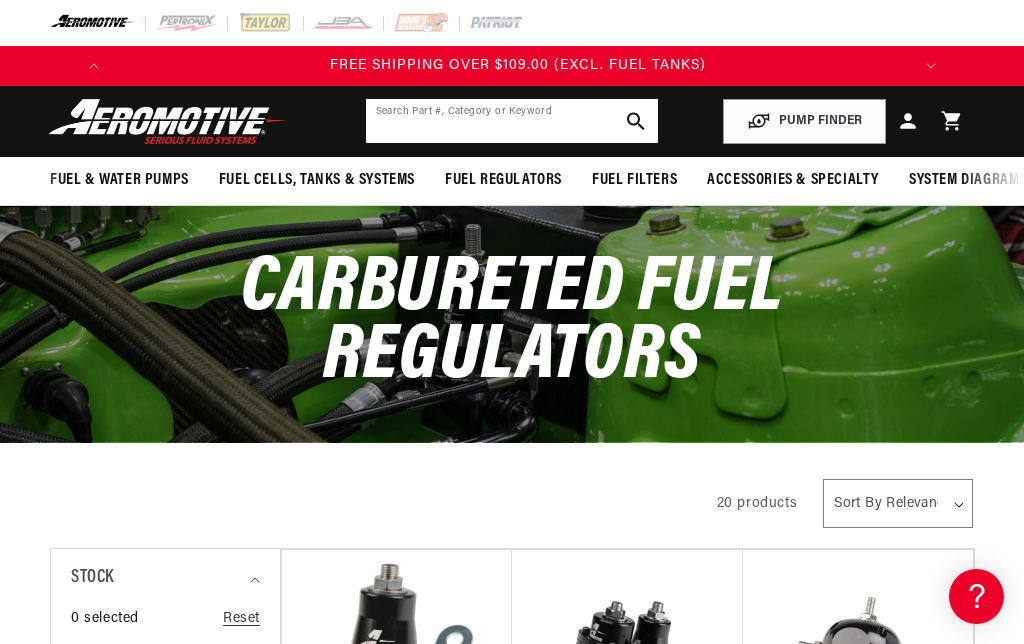 click 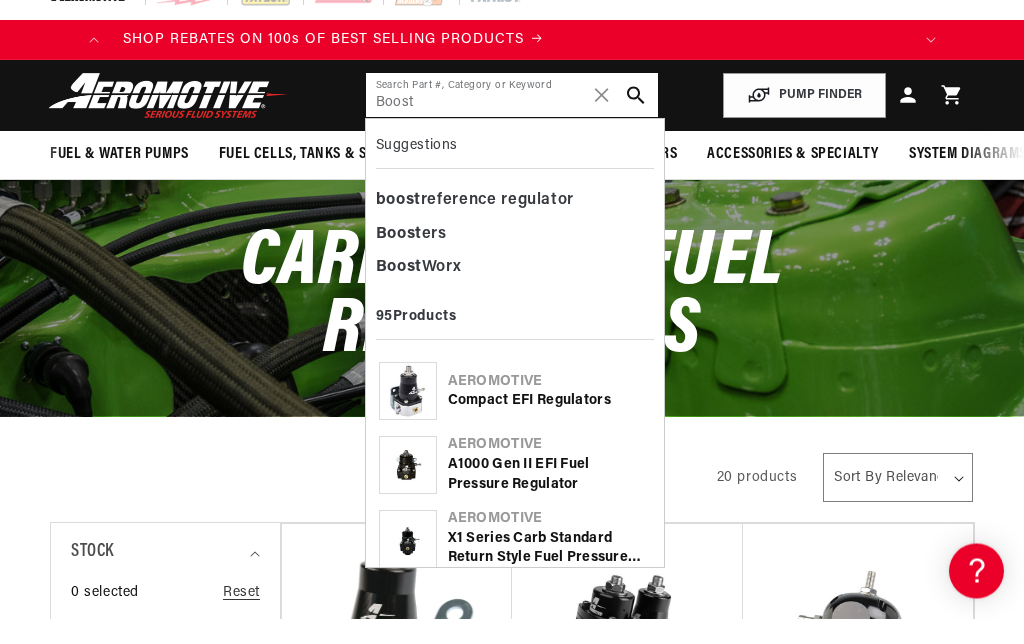 scroll, scrollTop: 0, scrollLeft: 0, axis: both 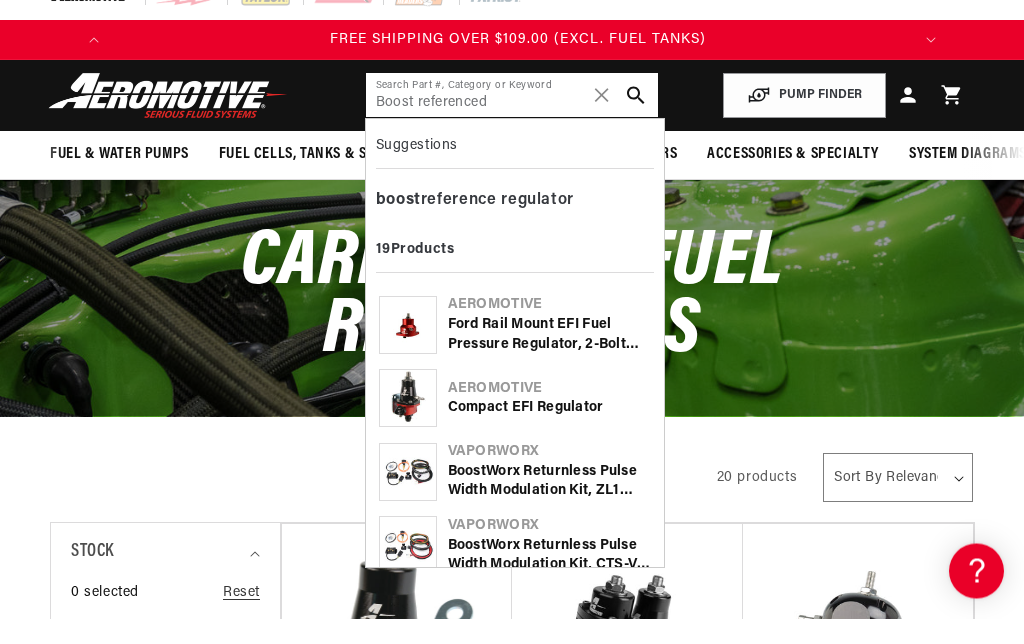 type on "Boost referenced" 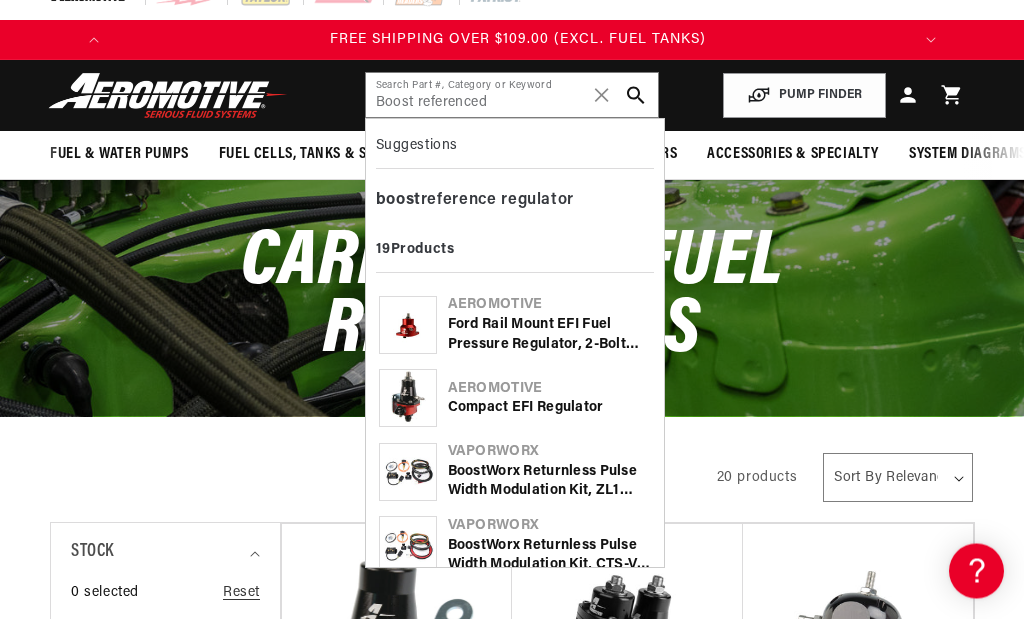 click 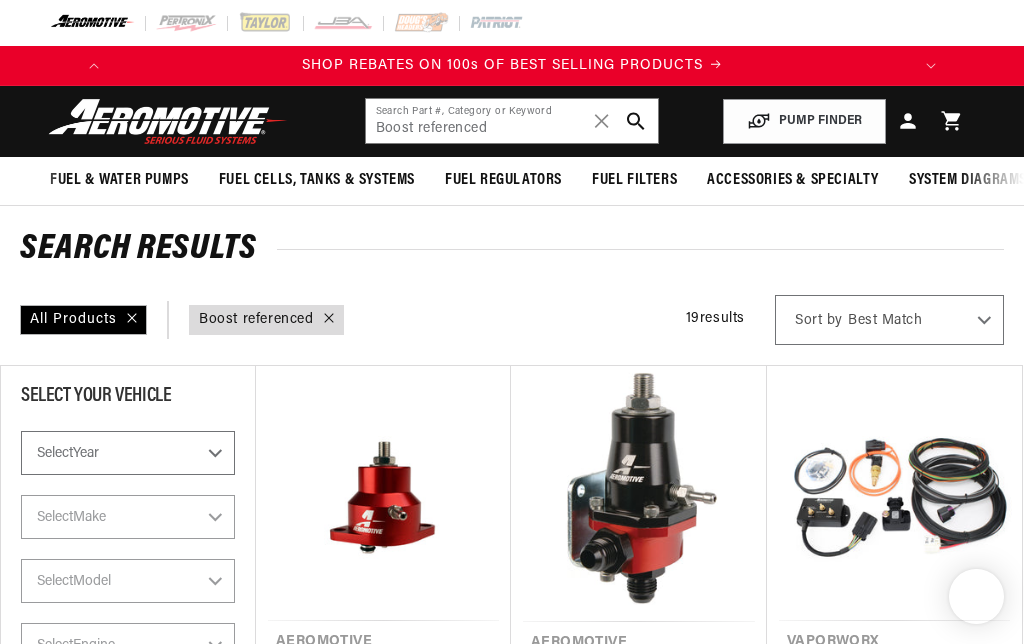 scroll, scrollTop: 0, scrollLeft: 0, axis: both 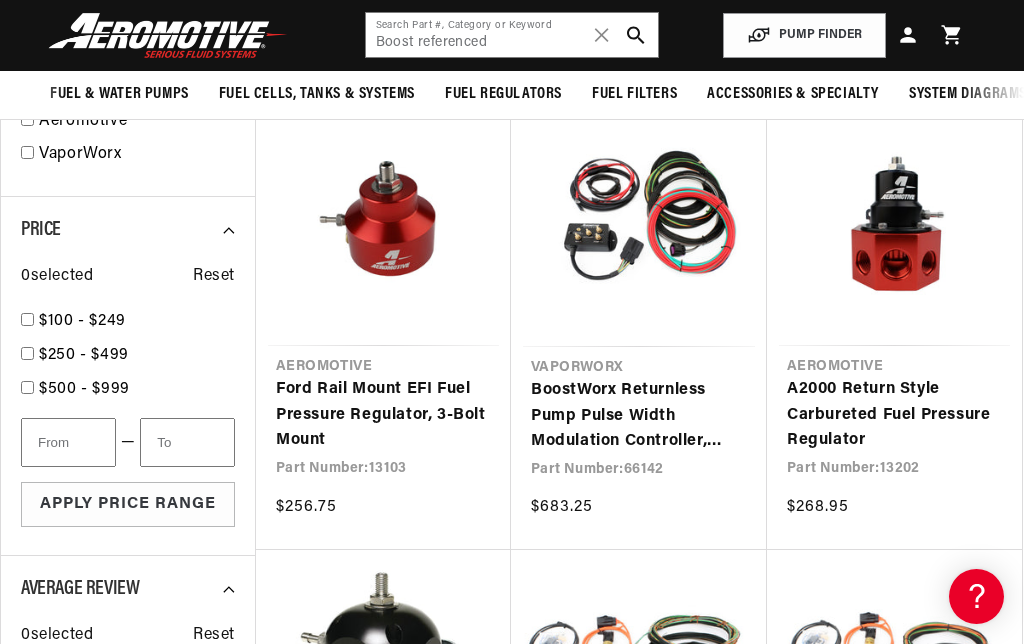 click on "A2000 Return Style Carbureted Fuel Pressure Regulator" at bounding box center (894, 415) 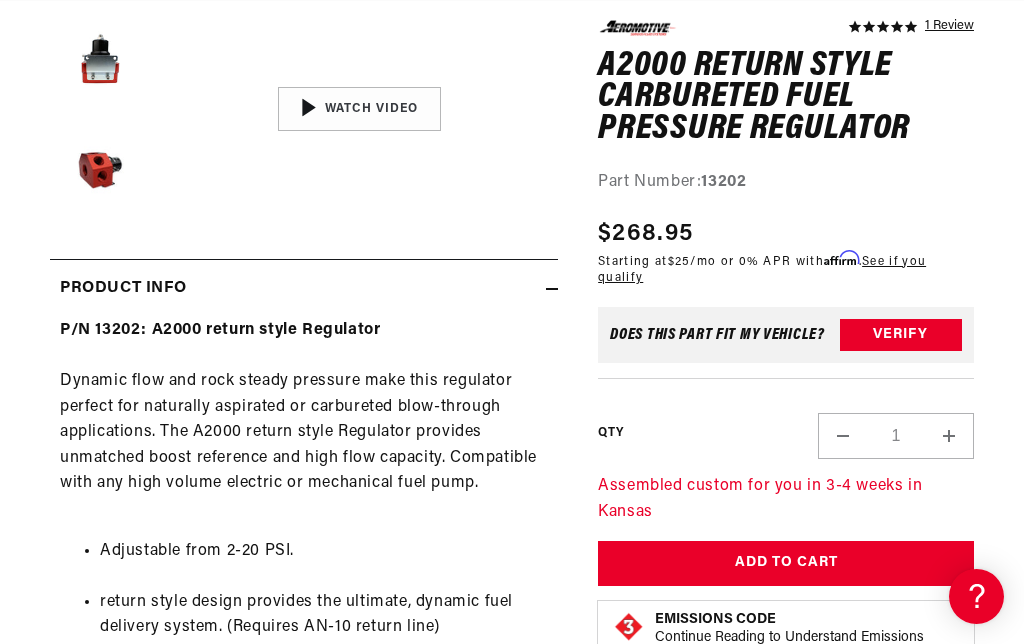 scroll, scrollTop: 0, scrollLeft: 0, axis: both 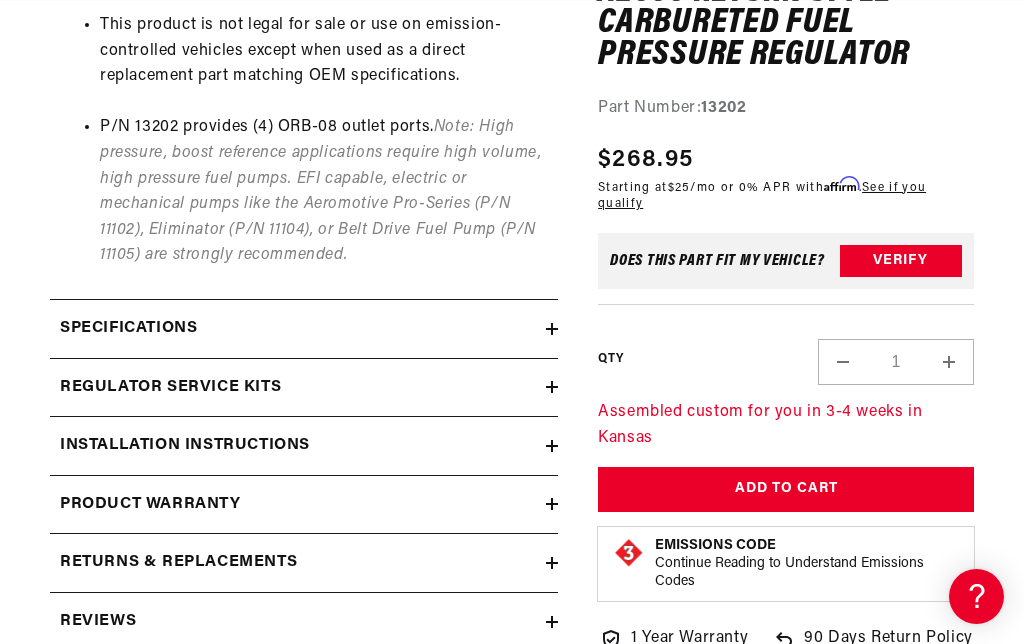 click on "Installation Instructions" at bounding box center (304, 446) 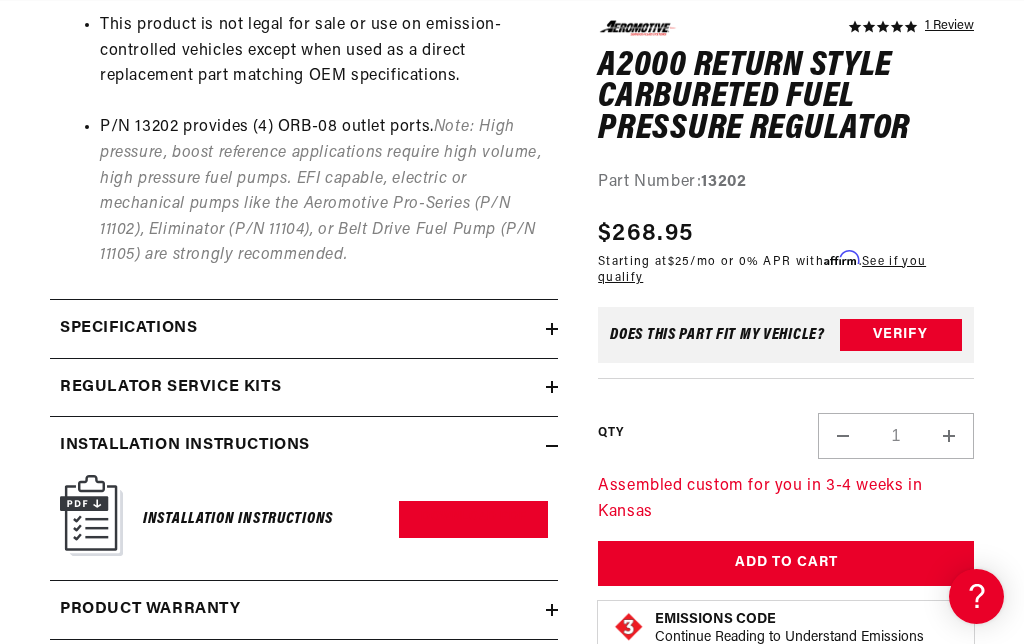 scroll, scrollTop: 0, scrollLeft: 791, axis: horizontal 